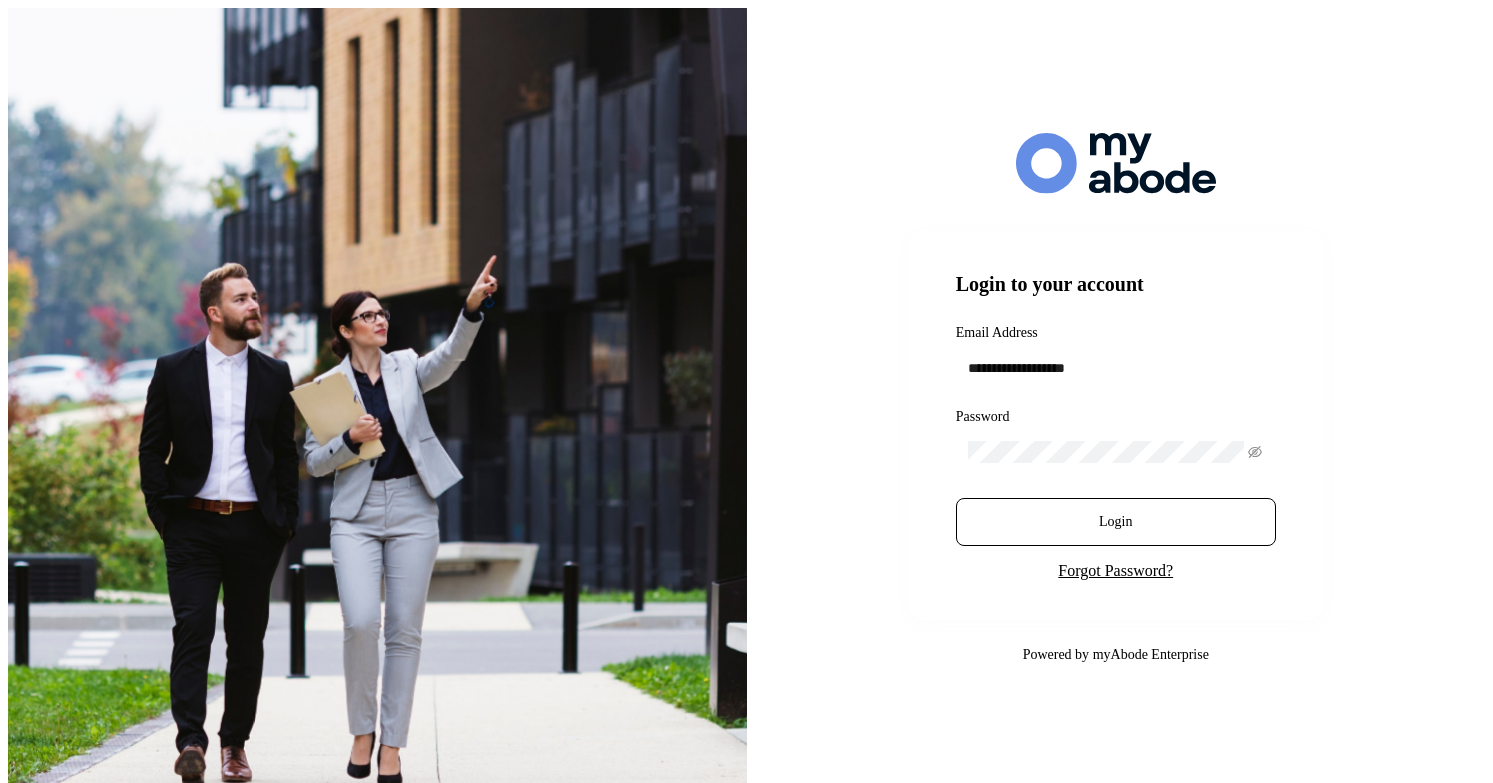 scroll, scrollTop: 0, scrollLeft: 0, axis: both 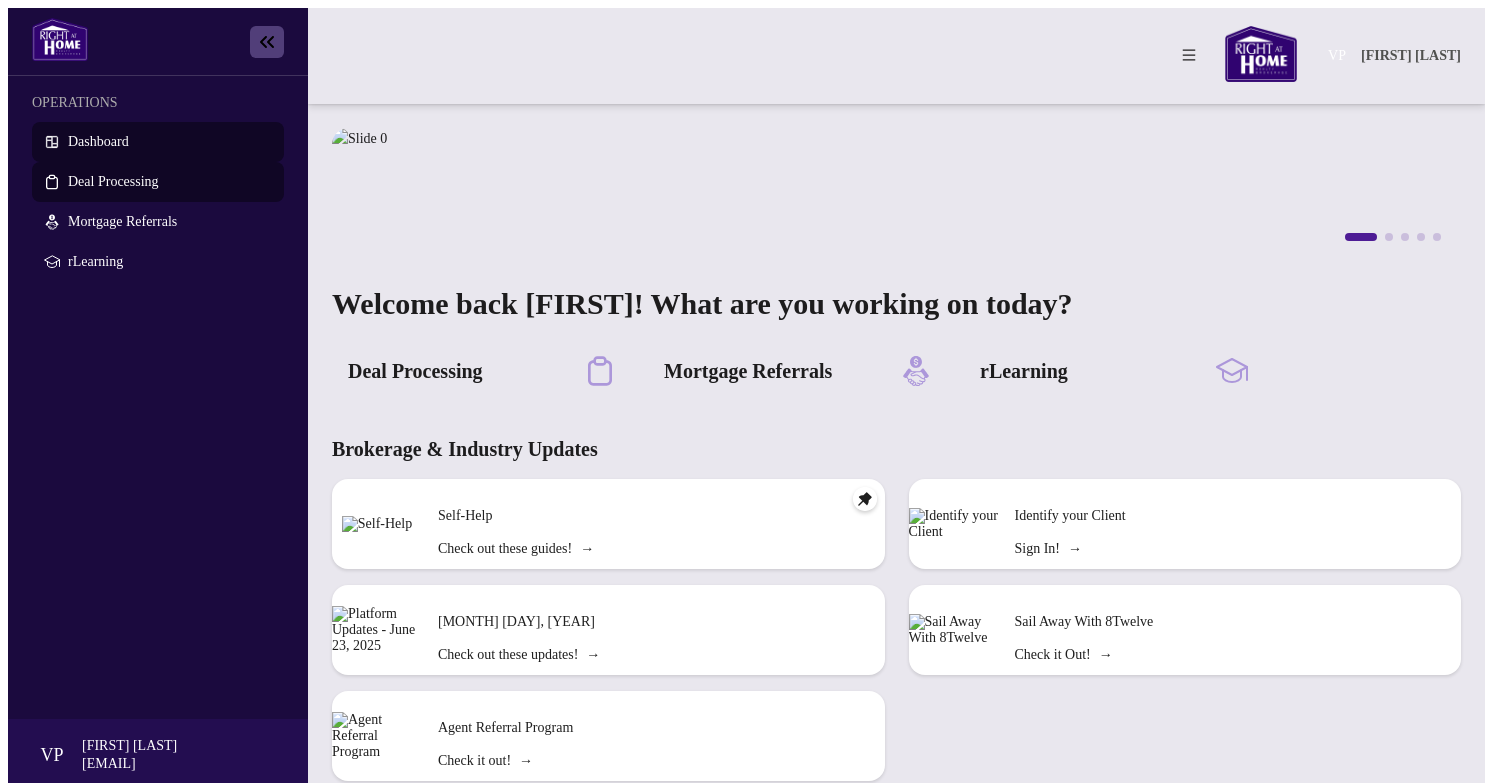 click on "Deal Processing" at bounding box center (113, 181) 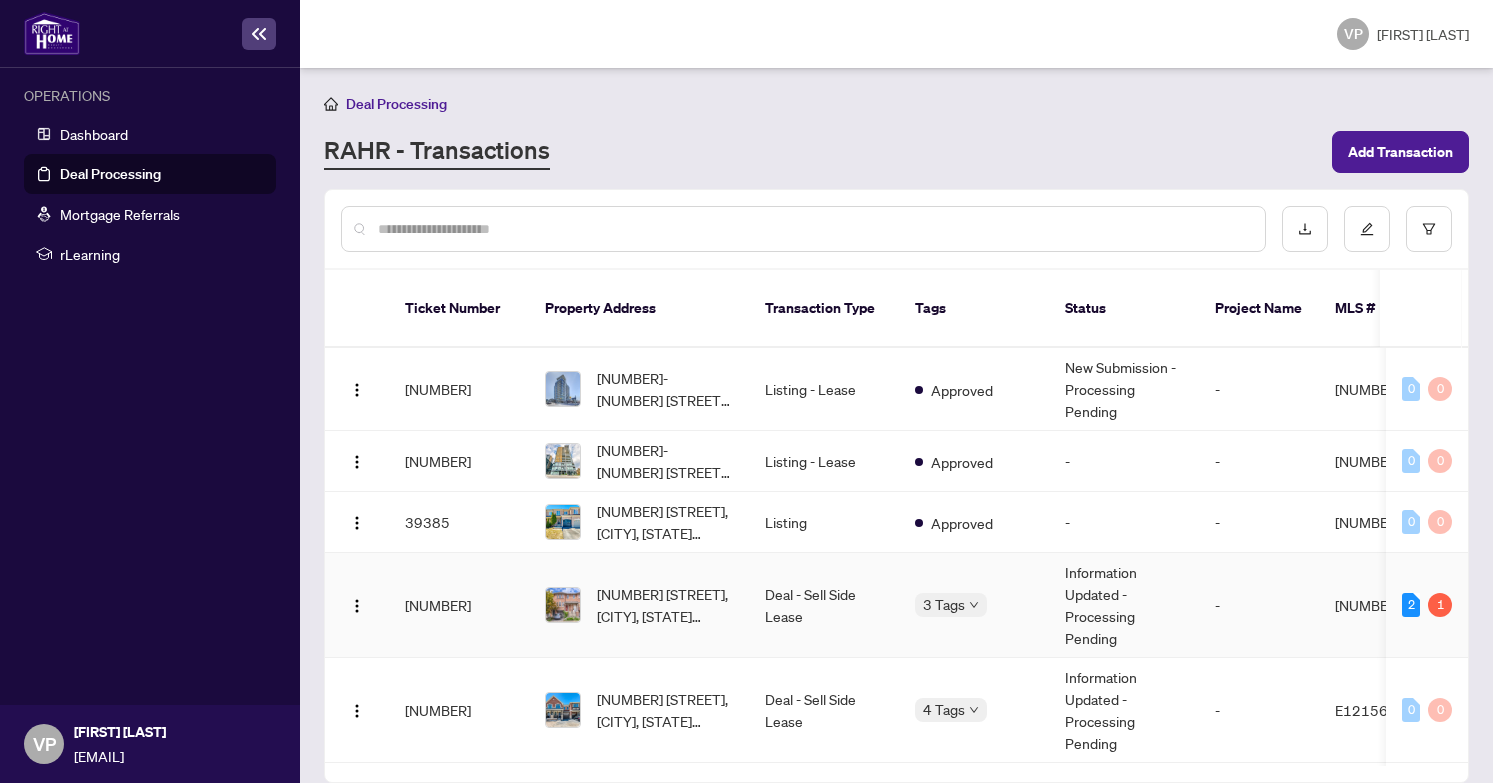 click on "[NUMBER] [STREET], [CITY], [STATE] [POSTAL_CODE], [COUNTRY]" at bounding box center (639, 605) 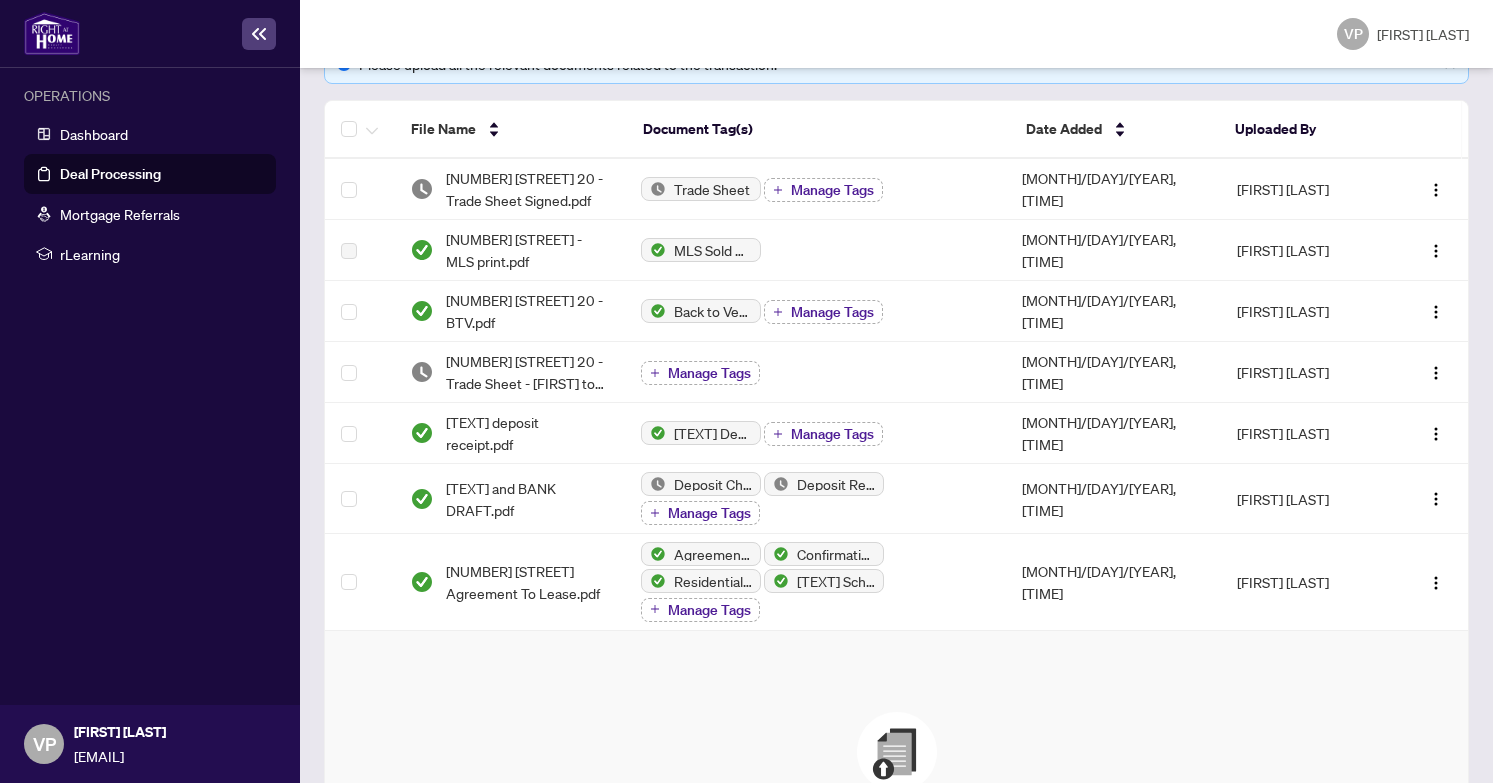 scroll, scrollTop: 314, scrollLeft: 0, axis: vertical 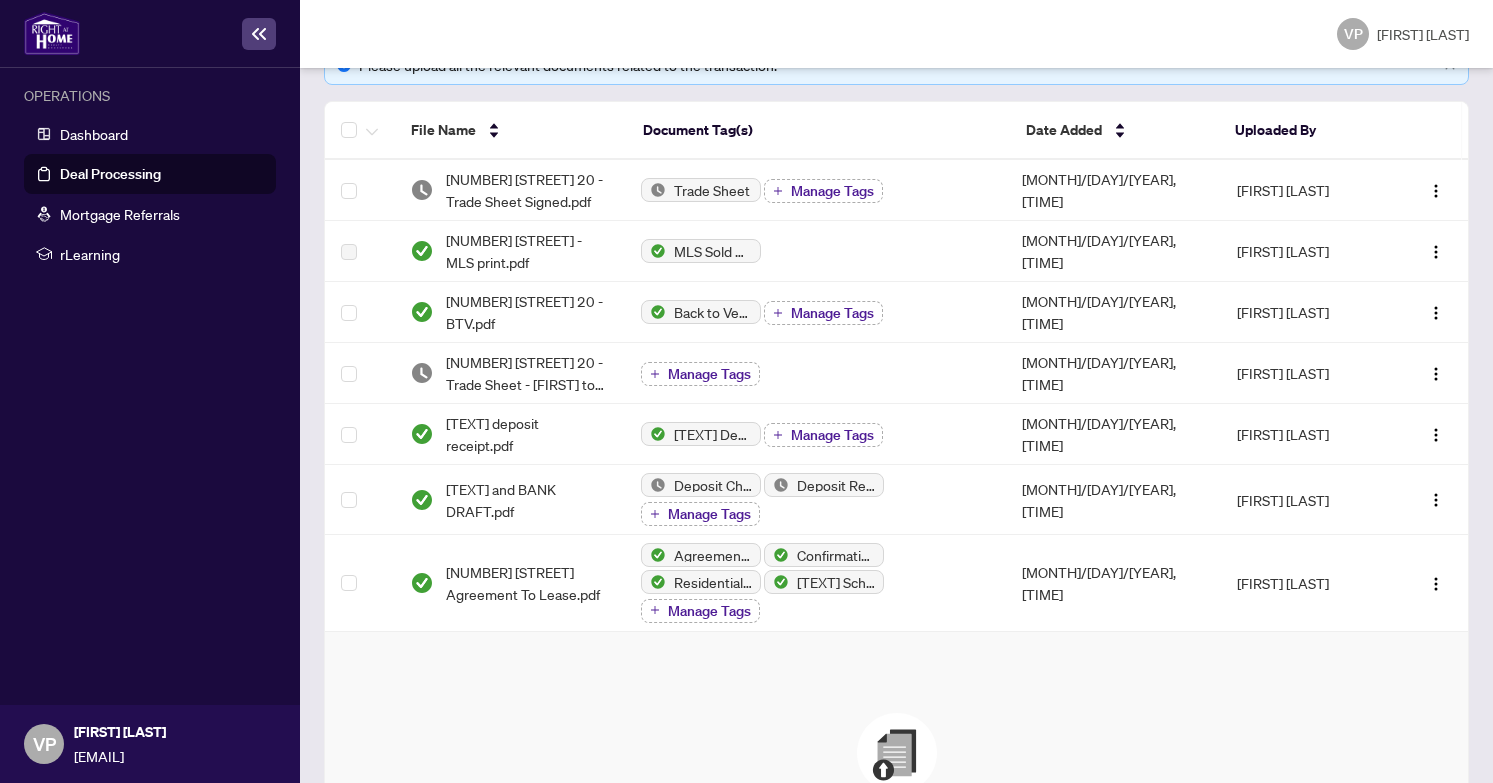 click on "Deal Processing" at bounding box center [110, 174] 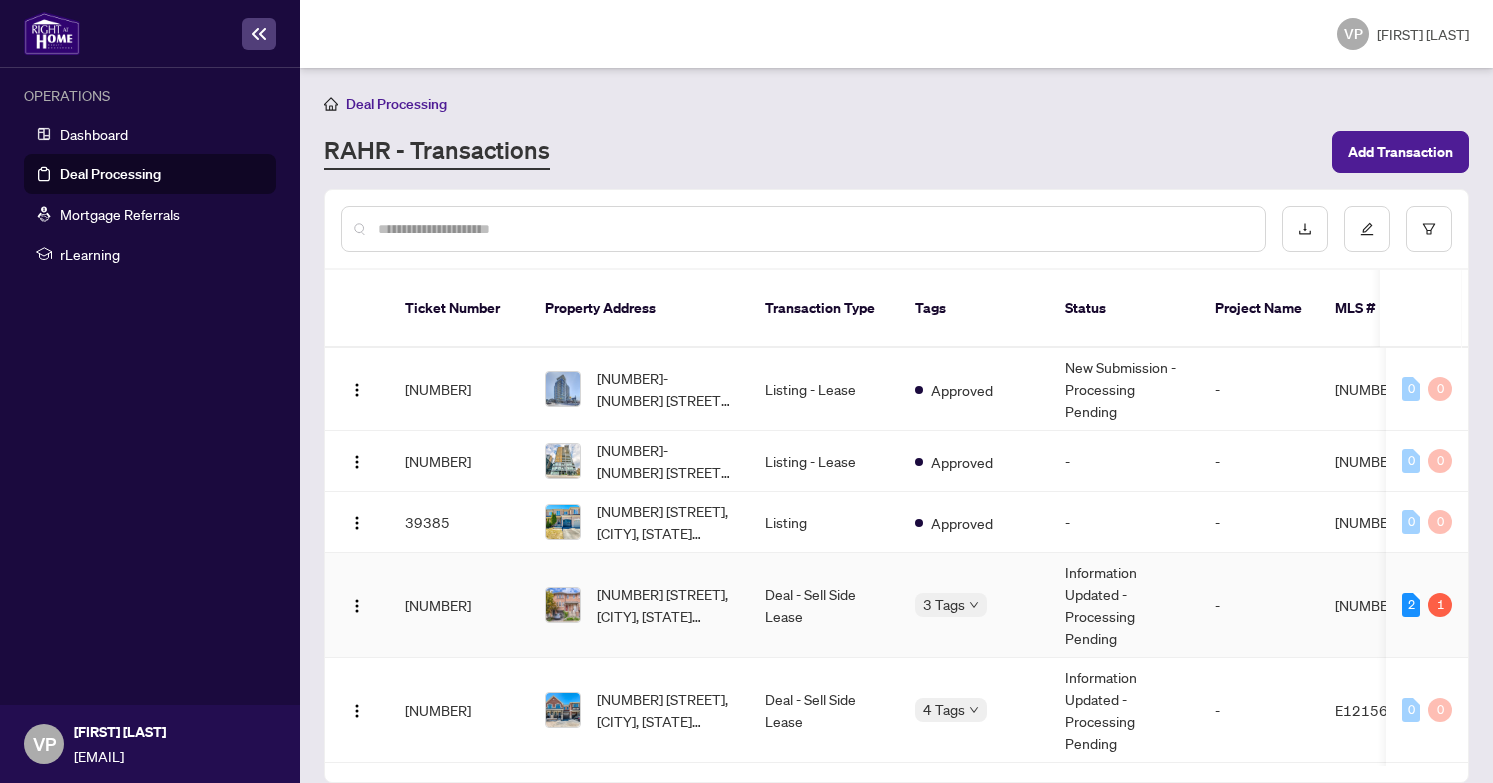 click on "Information Updated - Processing Pending" at bounding box center (1124, 605) 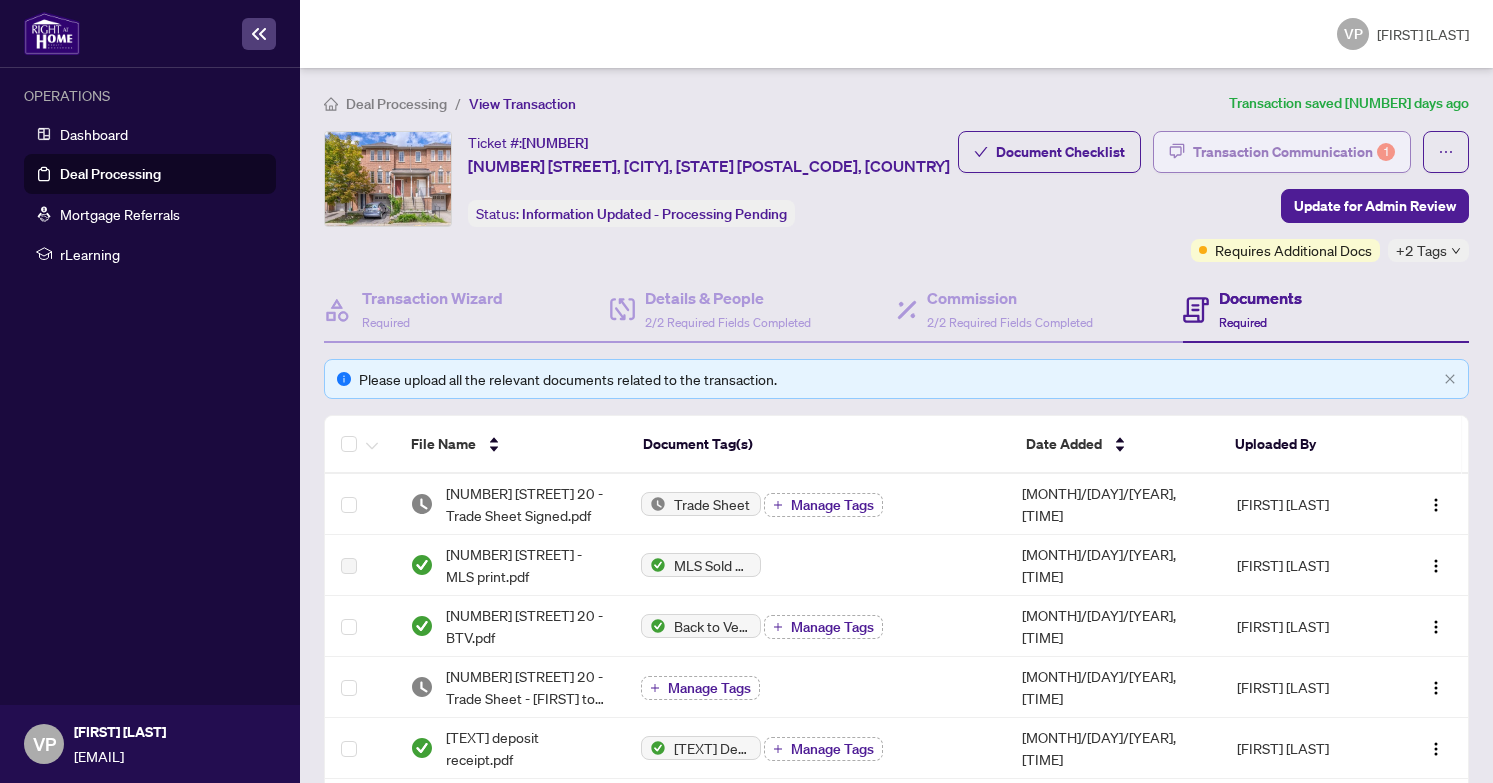 click on "Transaction Communication 1" at bounding box center (1294, 152) 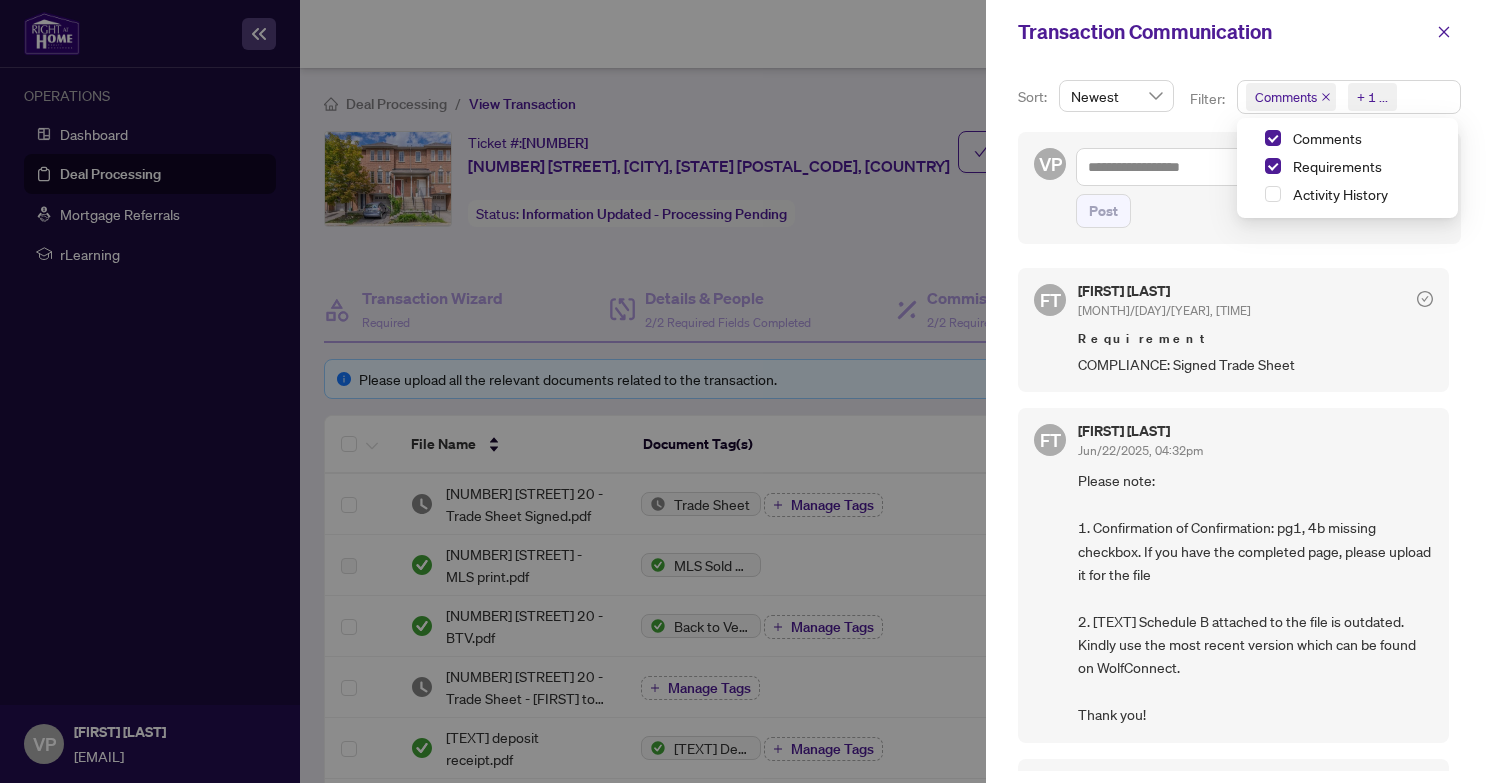 click on "Comments" at bounding box center (1291, 97) 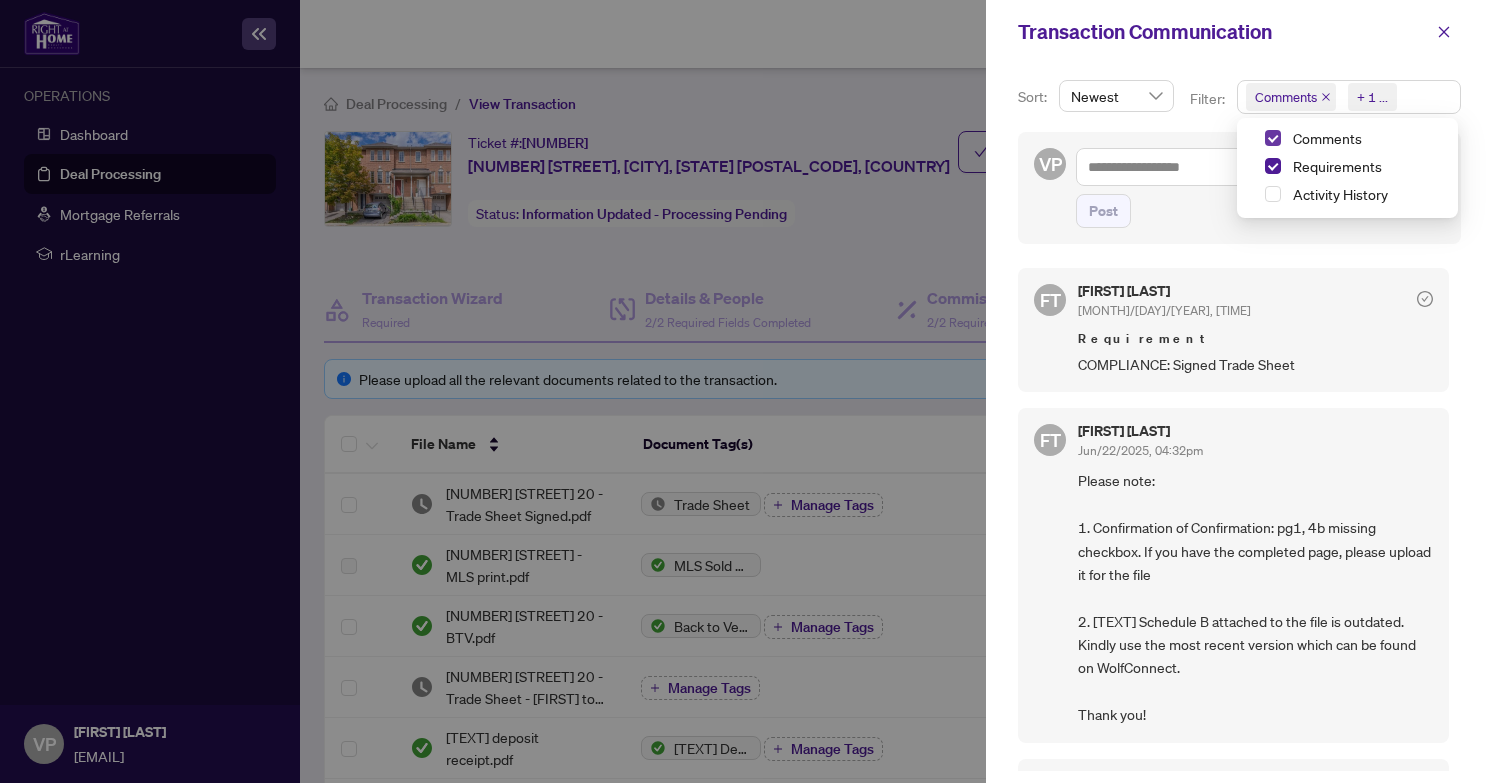 click at bounding box center [1273, 138] 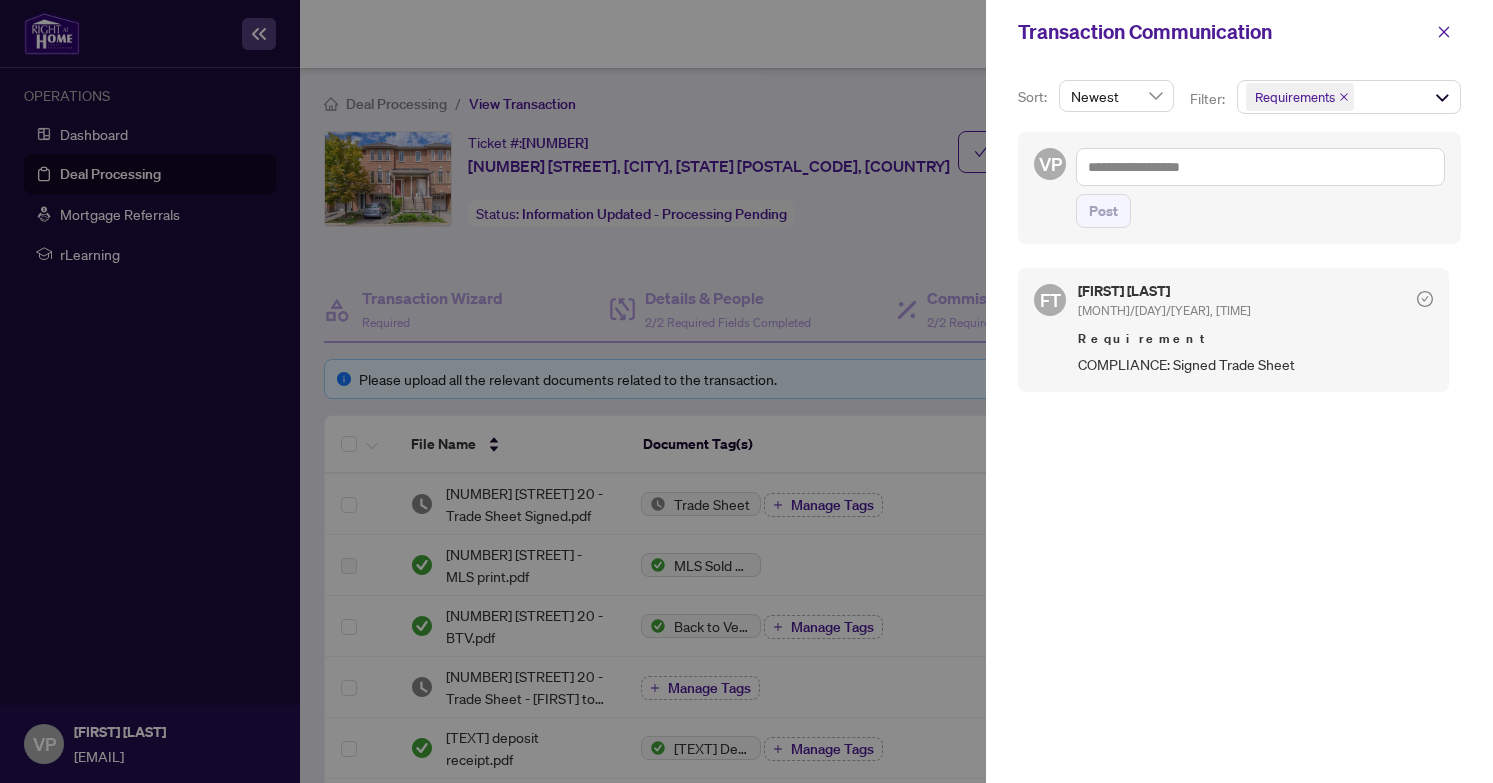 click on "COMPLIANCE: Signed Trade Sheet" at bounding box center (1255, 364) 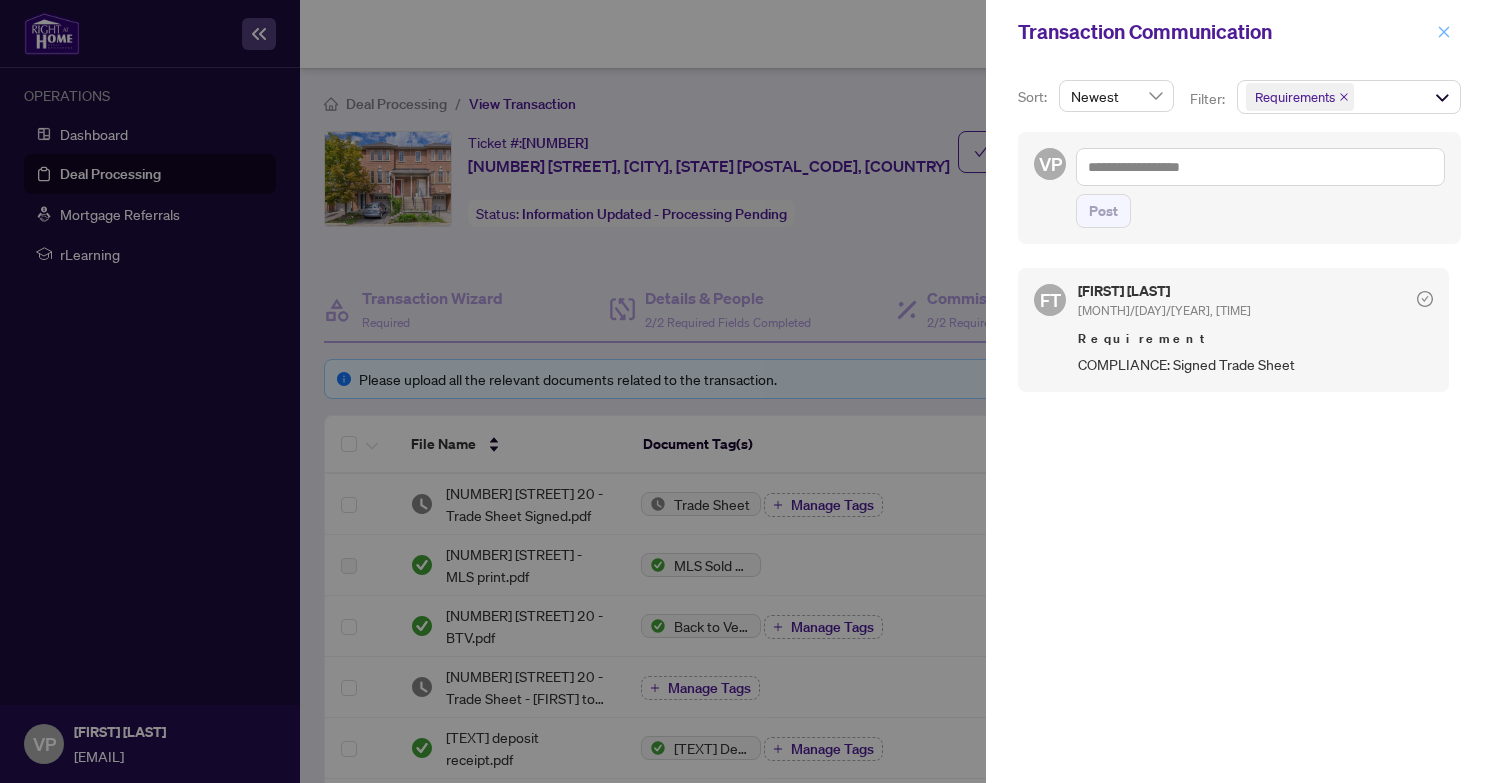 click at bounding box center (1444, 32) 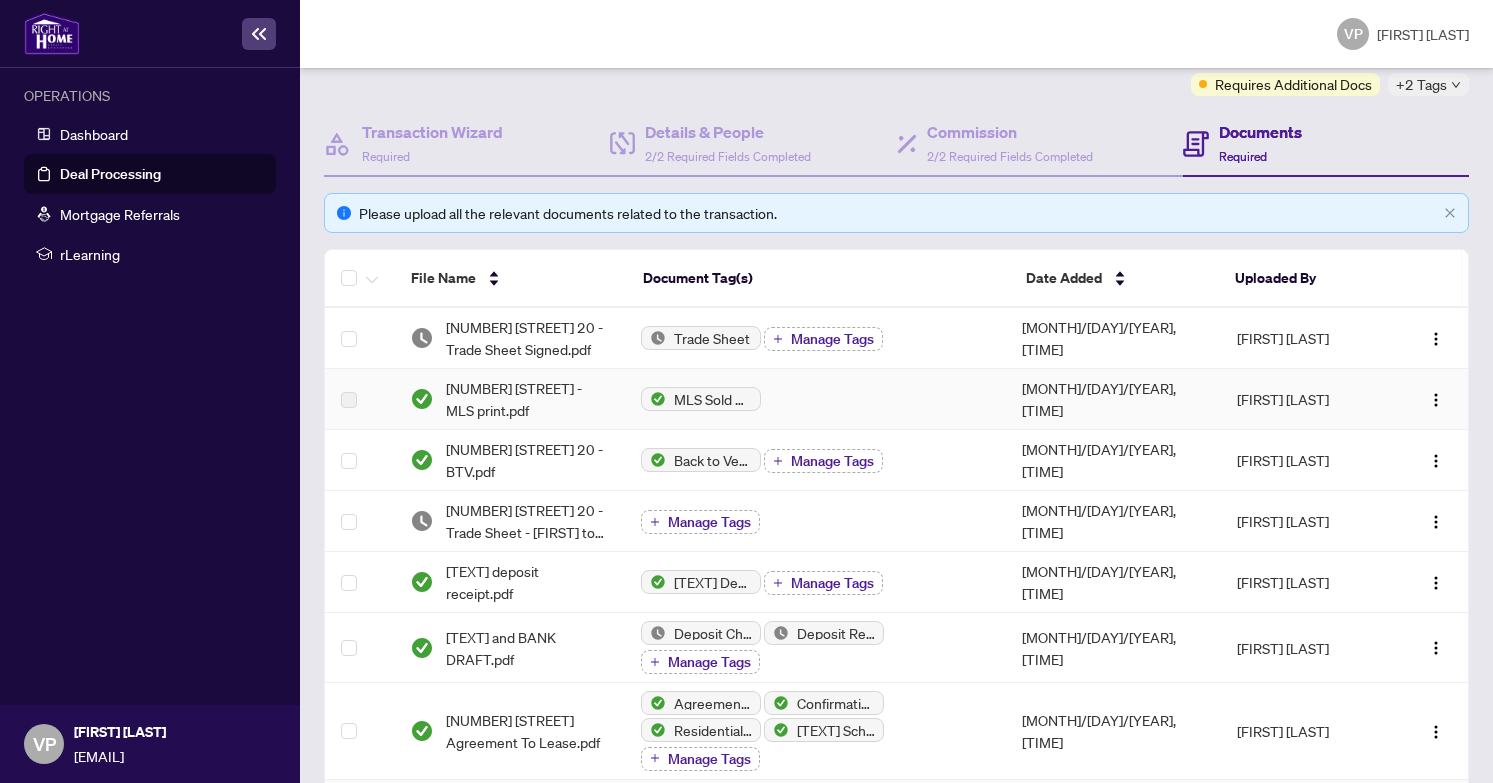 scroll, scrollTop: 162, scrollLeft: 0, axis: vertical 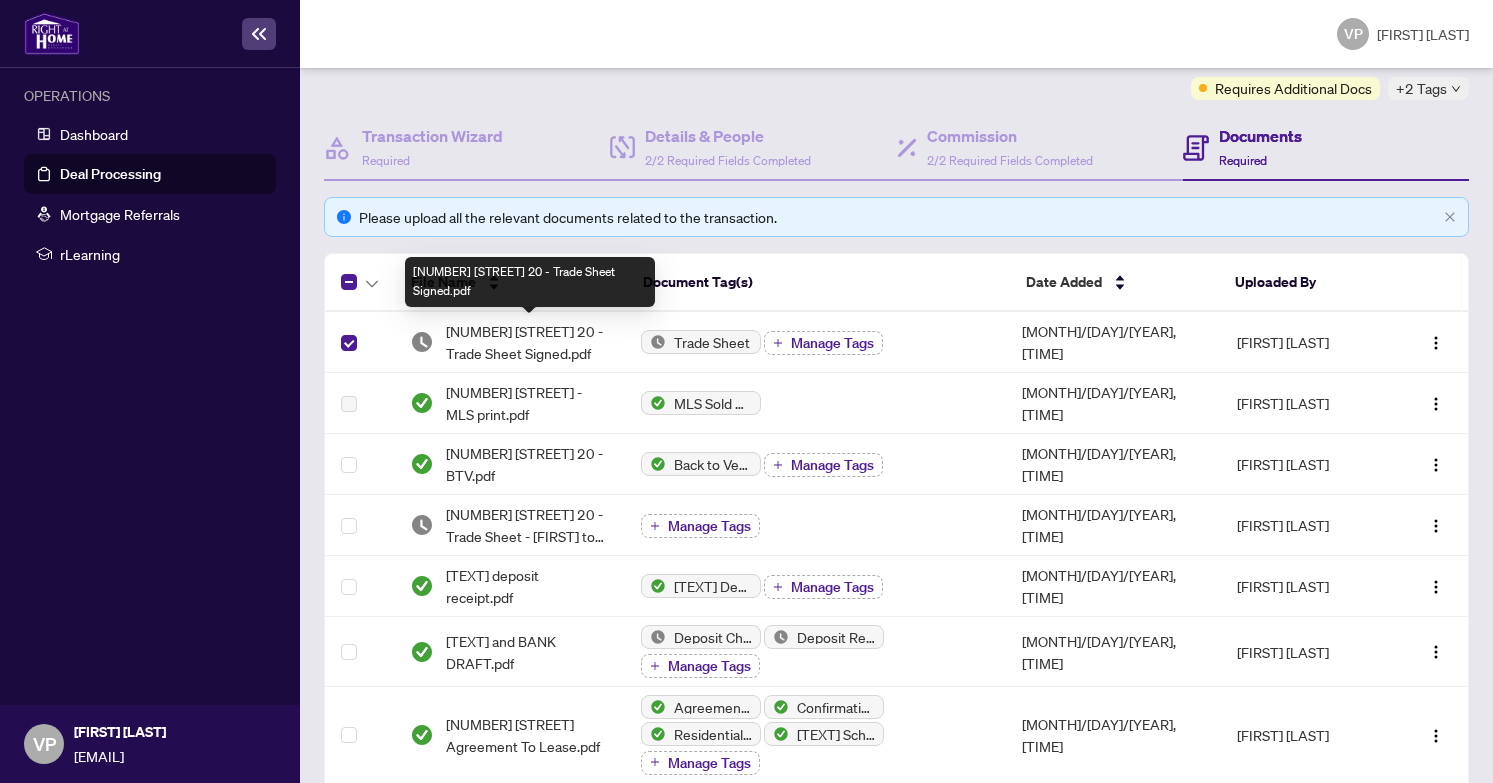 click on "[NUMBER] [STREET] 20 - Trade Sheet Signed.pdf" at bounding box center (527, 342) 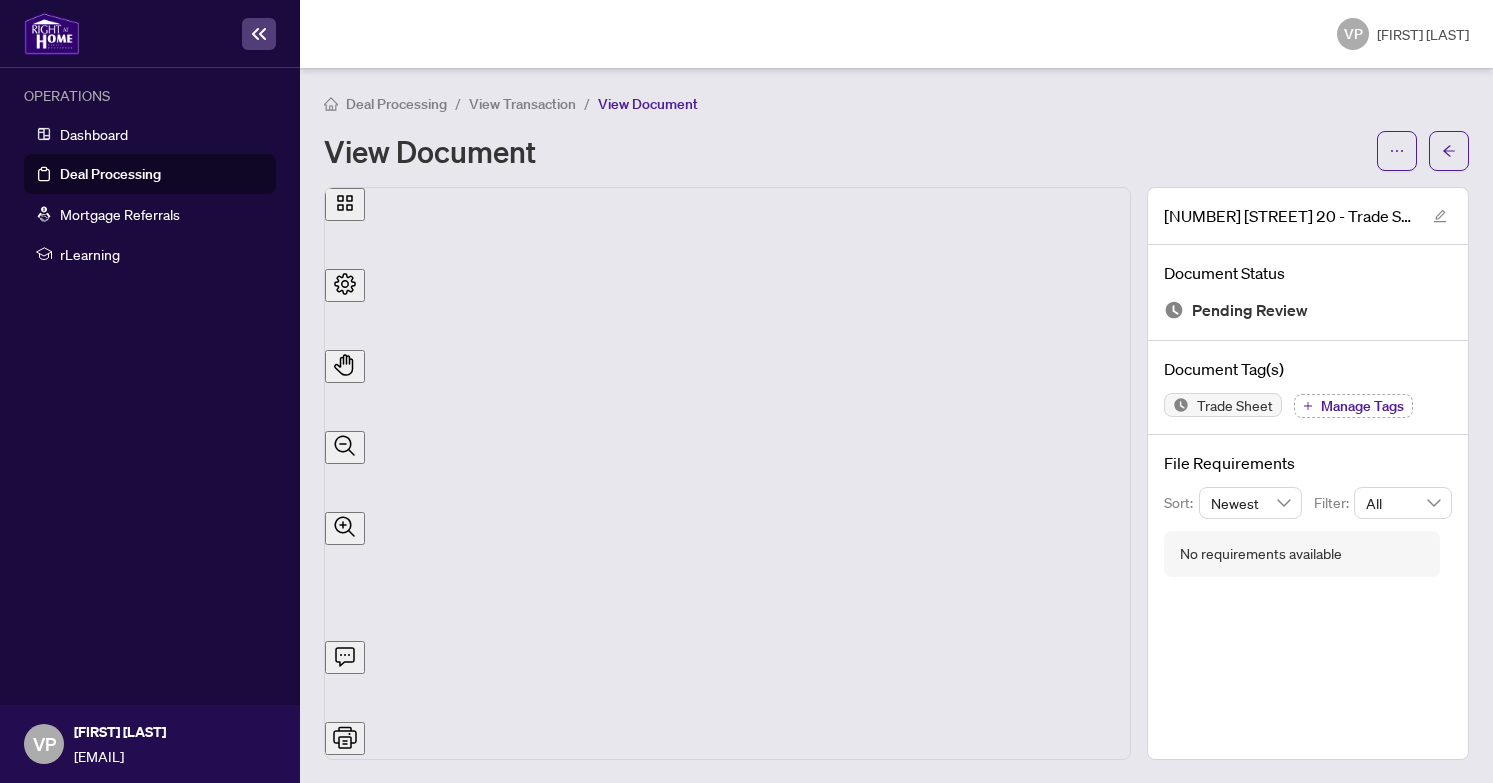 scroll, scrollTop: 338, scrollLeft: 0, axis: vertical 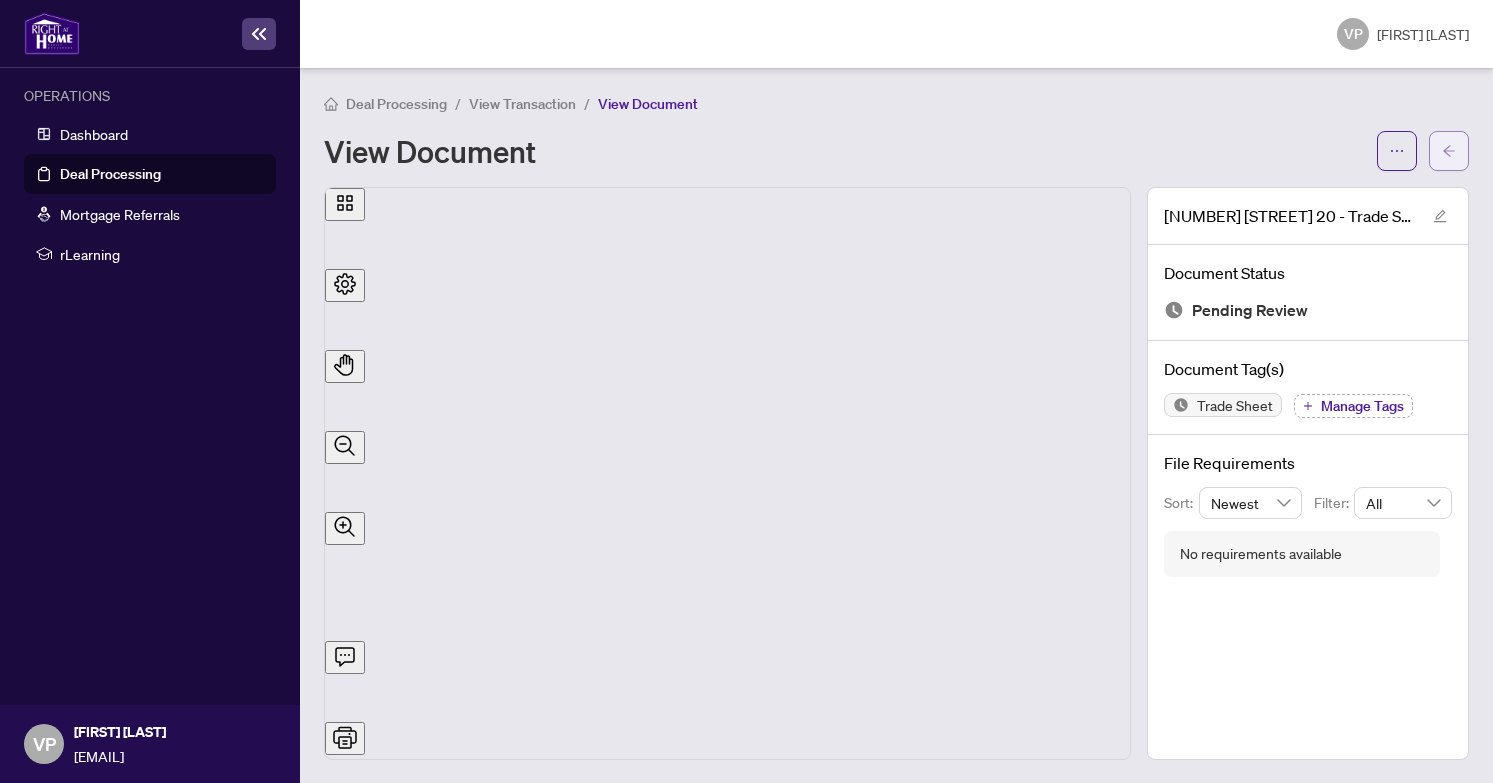 click at bounding box center (1449, 151) 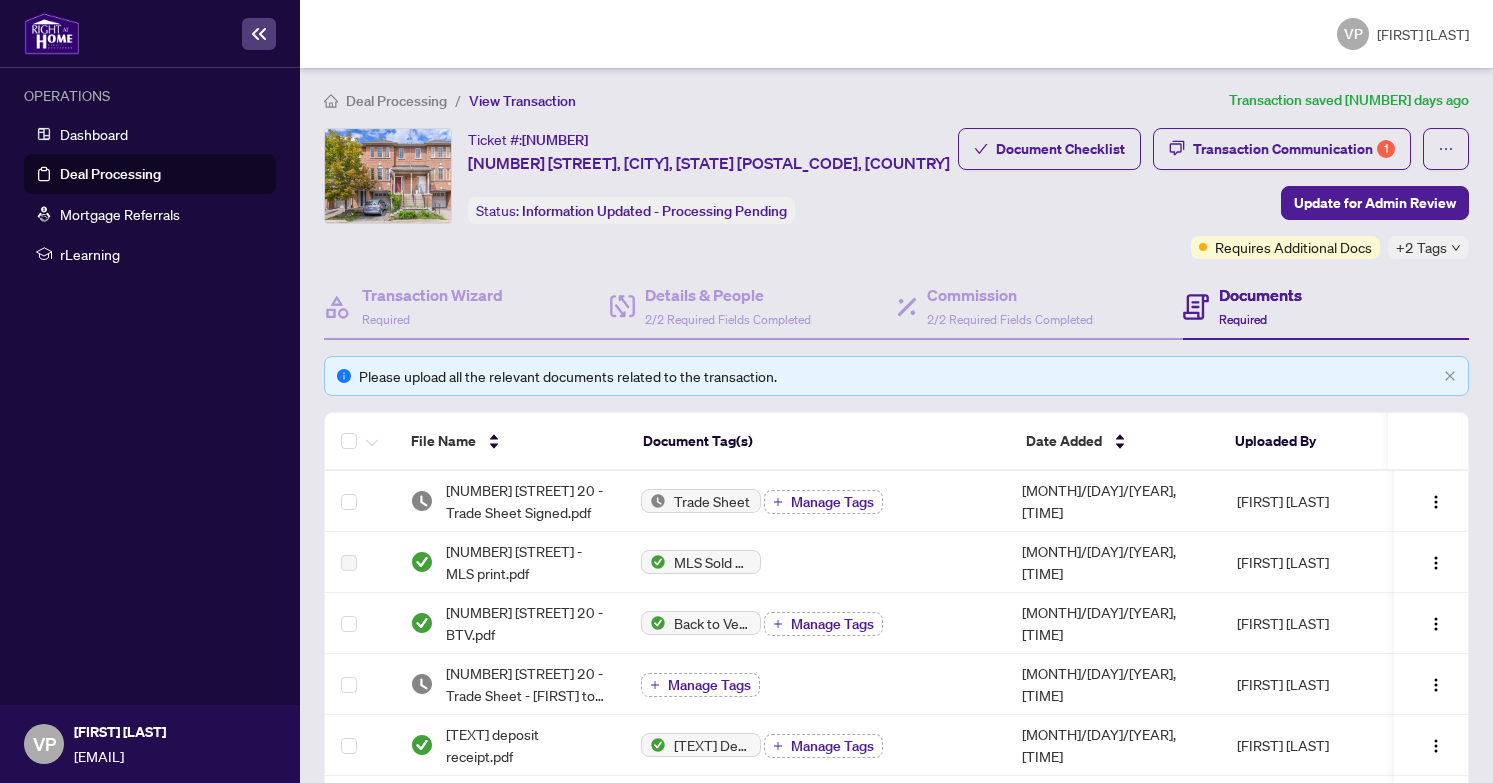 scroll, scrollTop: 0, scrollLeft: 0, axis: both 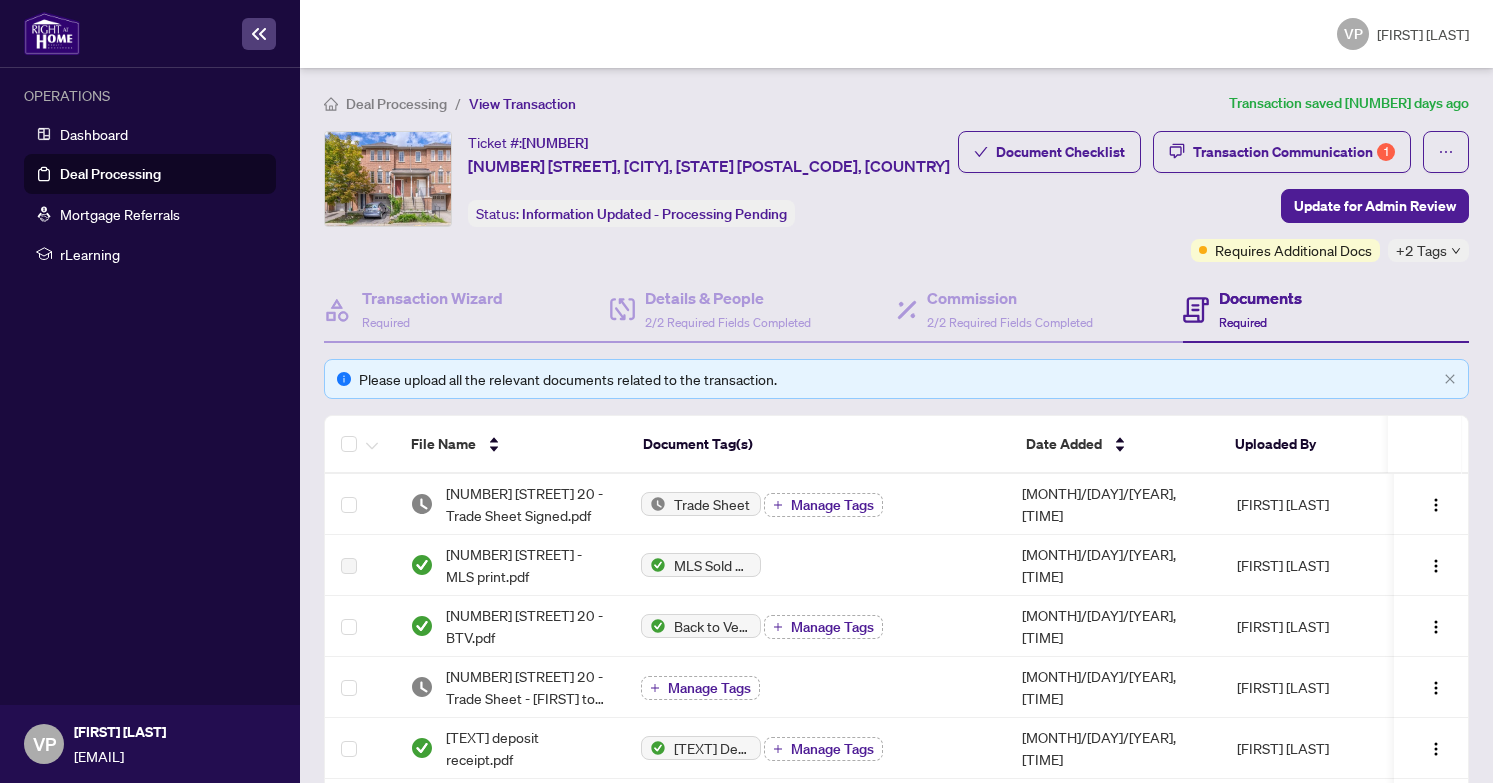 click on "Deal Processing" at bounding box center [110, 174] 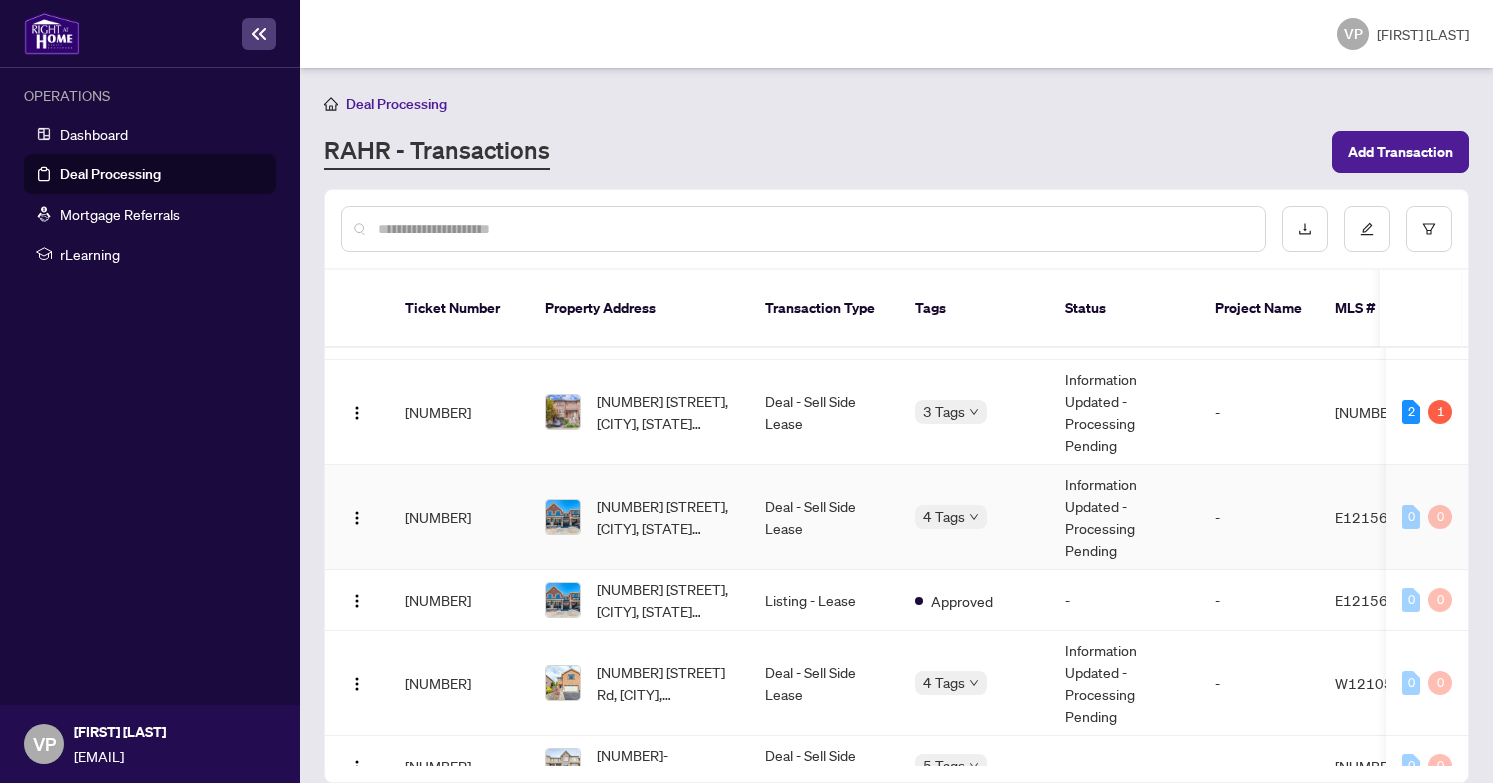 scroll, scrollTop: 195, scrollLeft: 0, axis: vertical 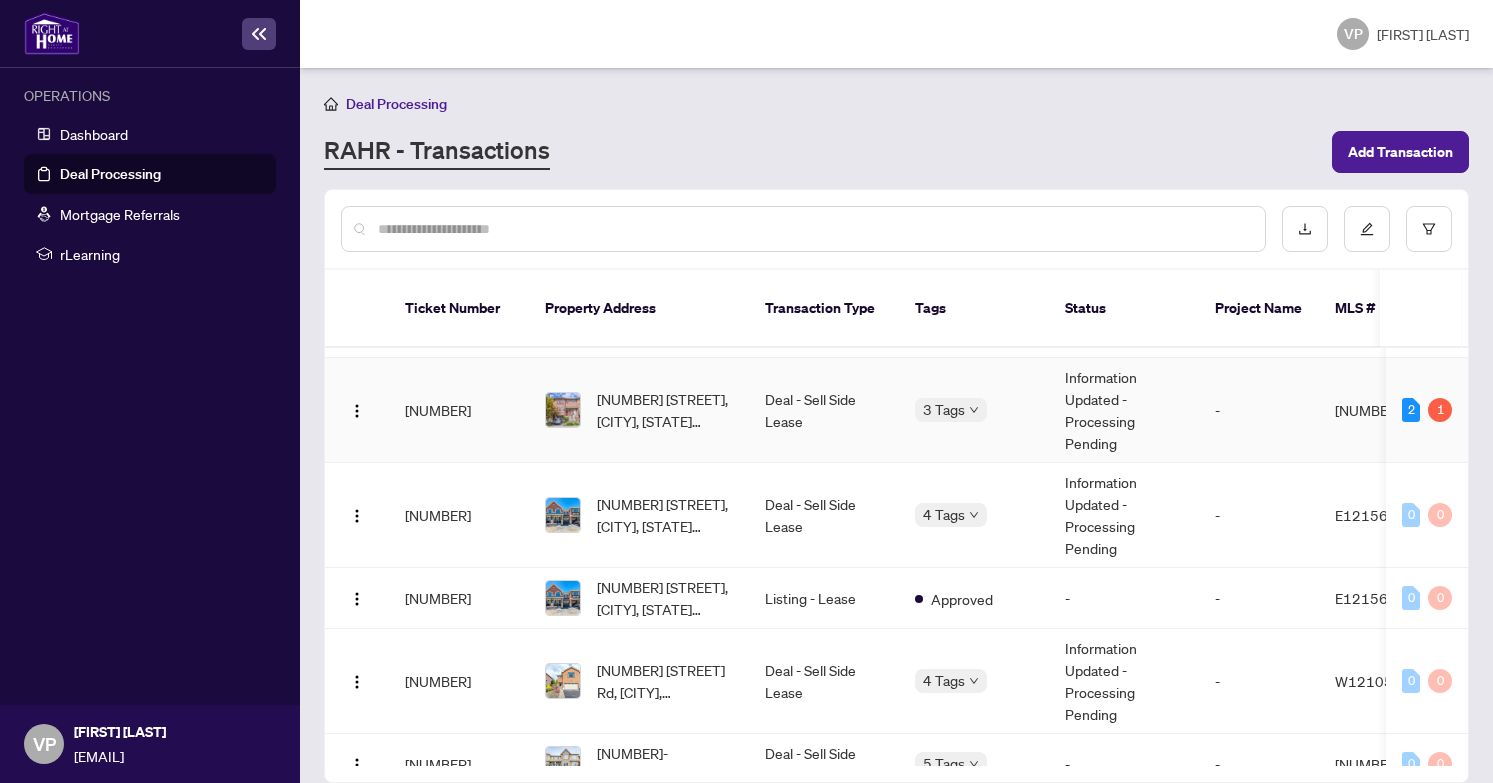 click on "Deal - Sell Side Lease" at bounding box center [824, 410] 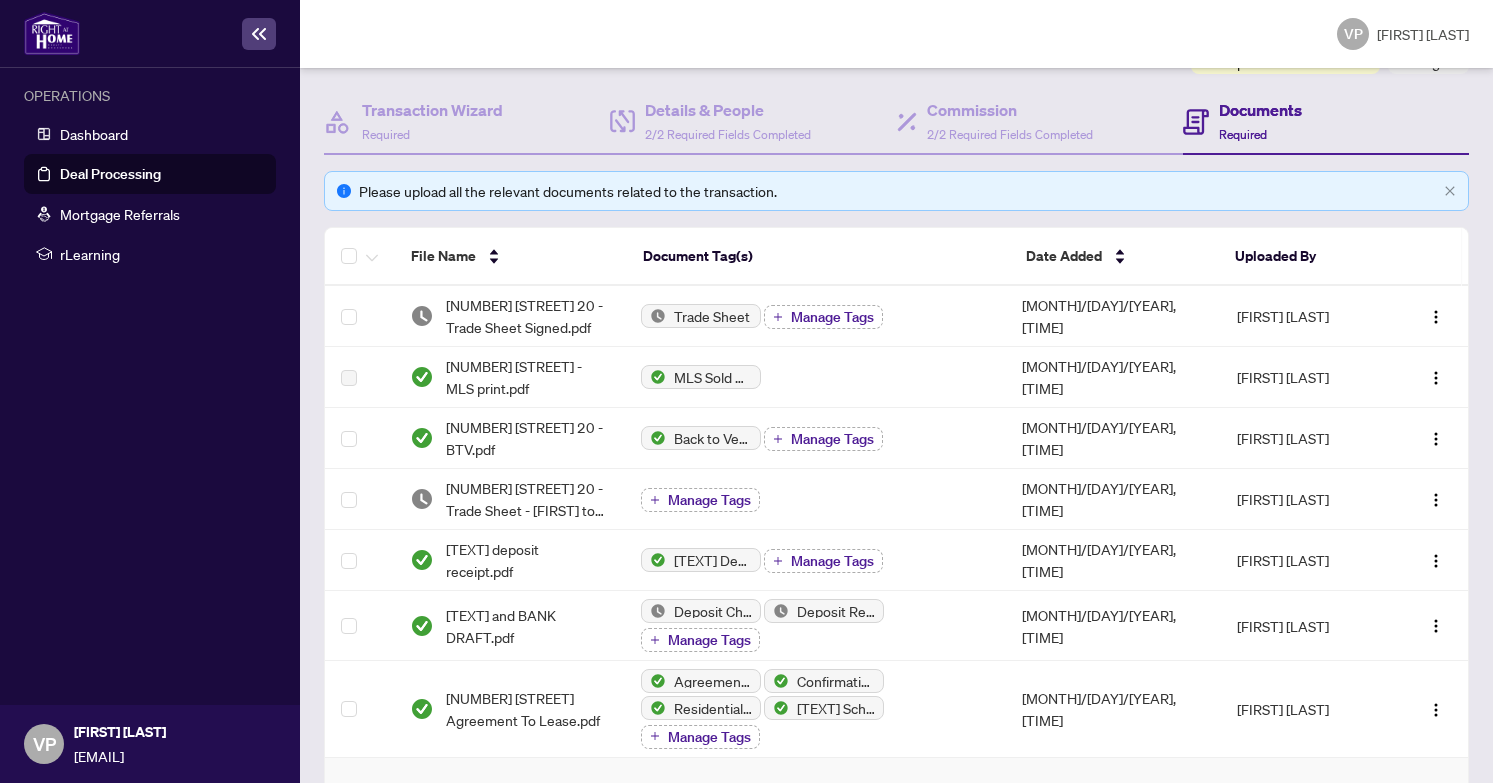 scroll, scrollTop: 0, scrollLeft: 0, axis: both 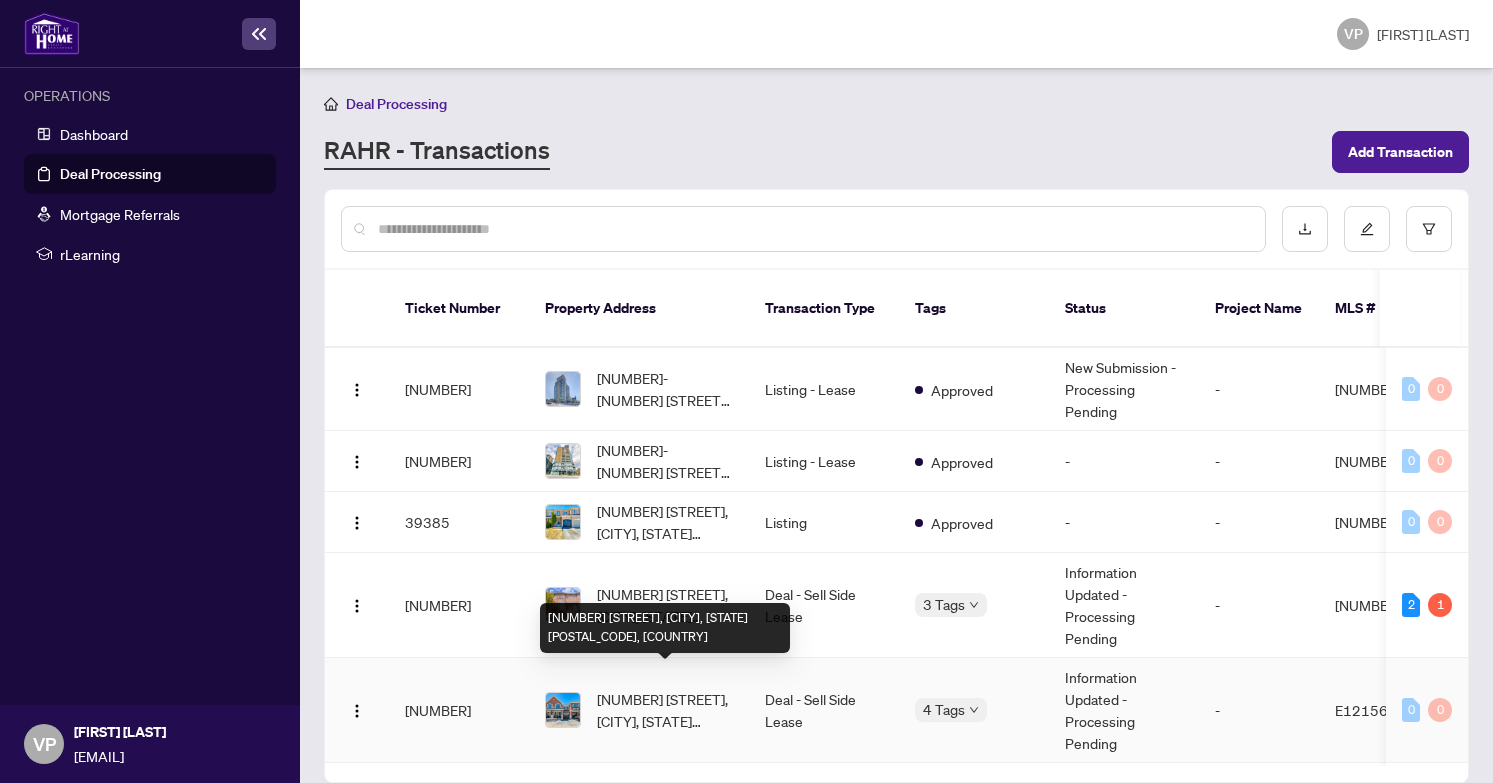 click on "[NUMBER] [STREET], [CITY], [STATE] [POSTAL_CODE], [COUNTRY]" at bounding box center [665, 710] 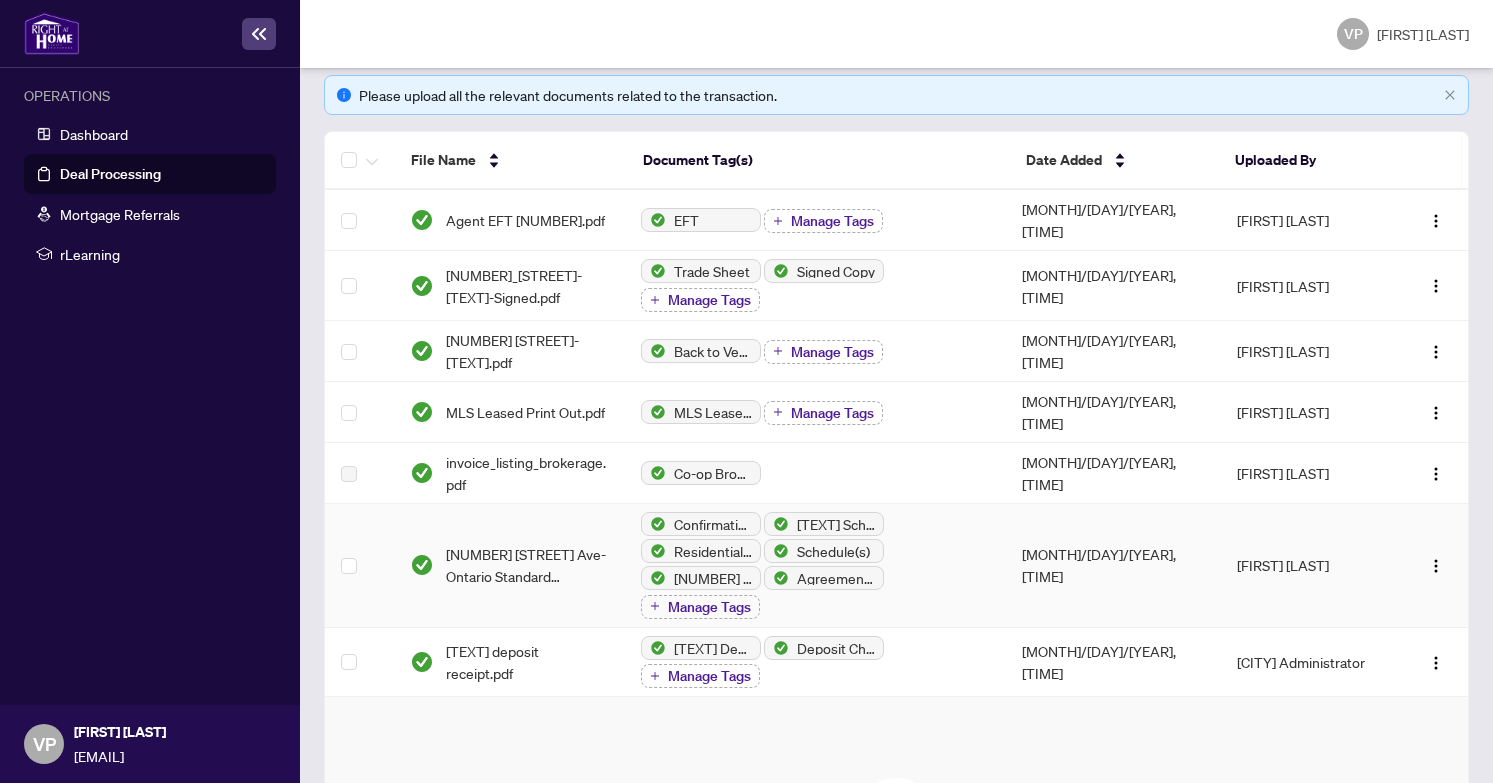 scroll, scrollTop: 352, scrollLeft: 0, axis: vertical 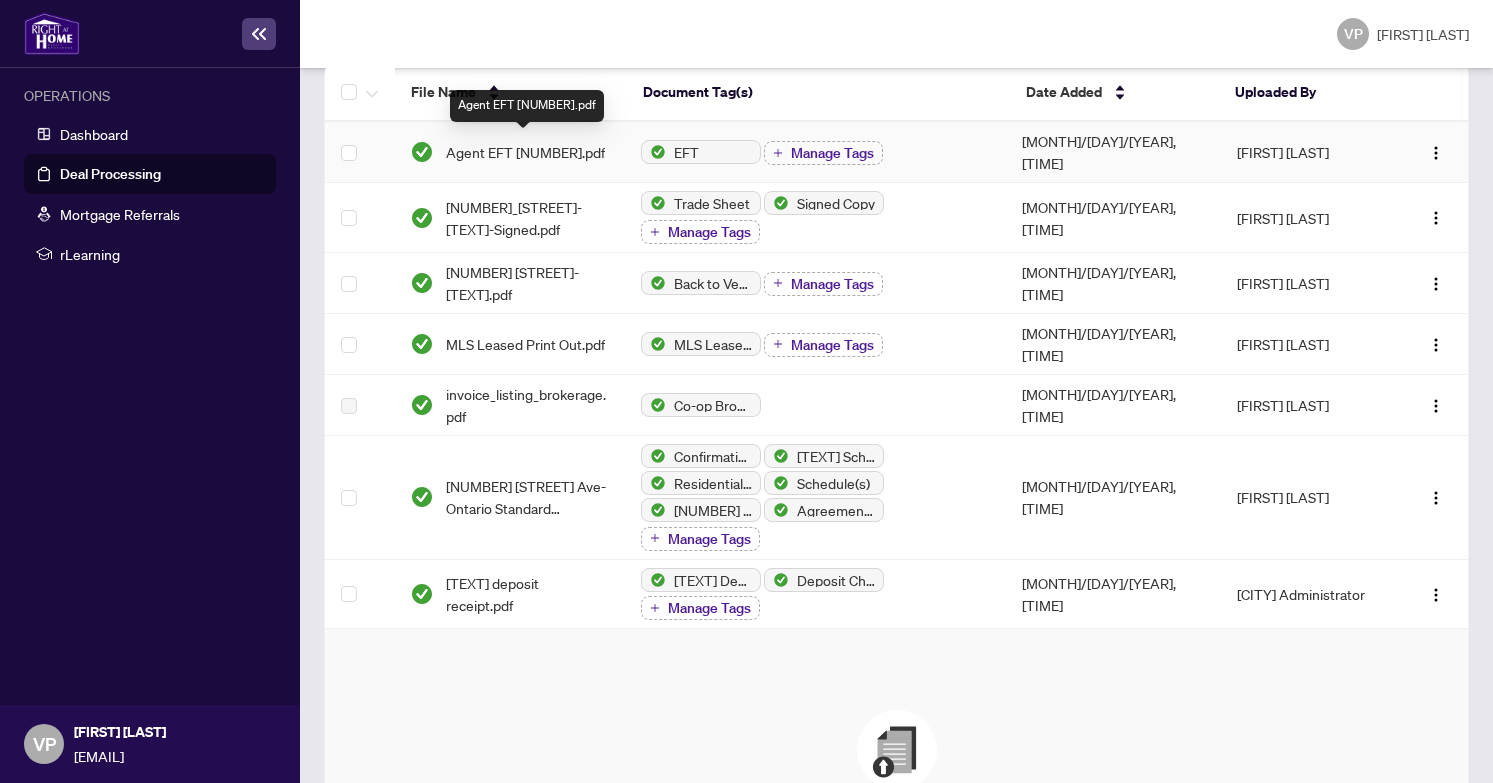 click on "Agent EFT [NUMBER].pdf" at bounding box center [525, 152] 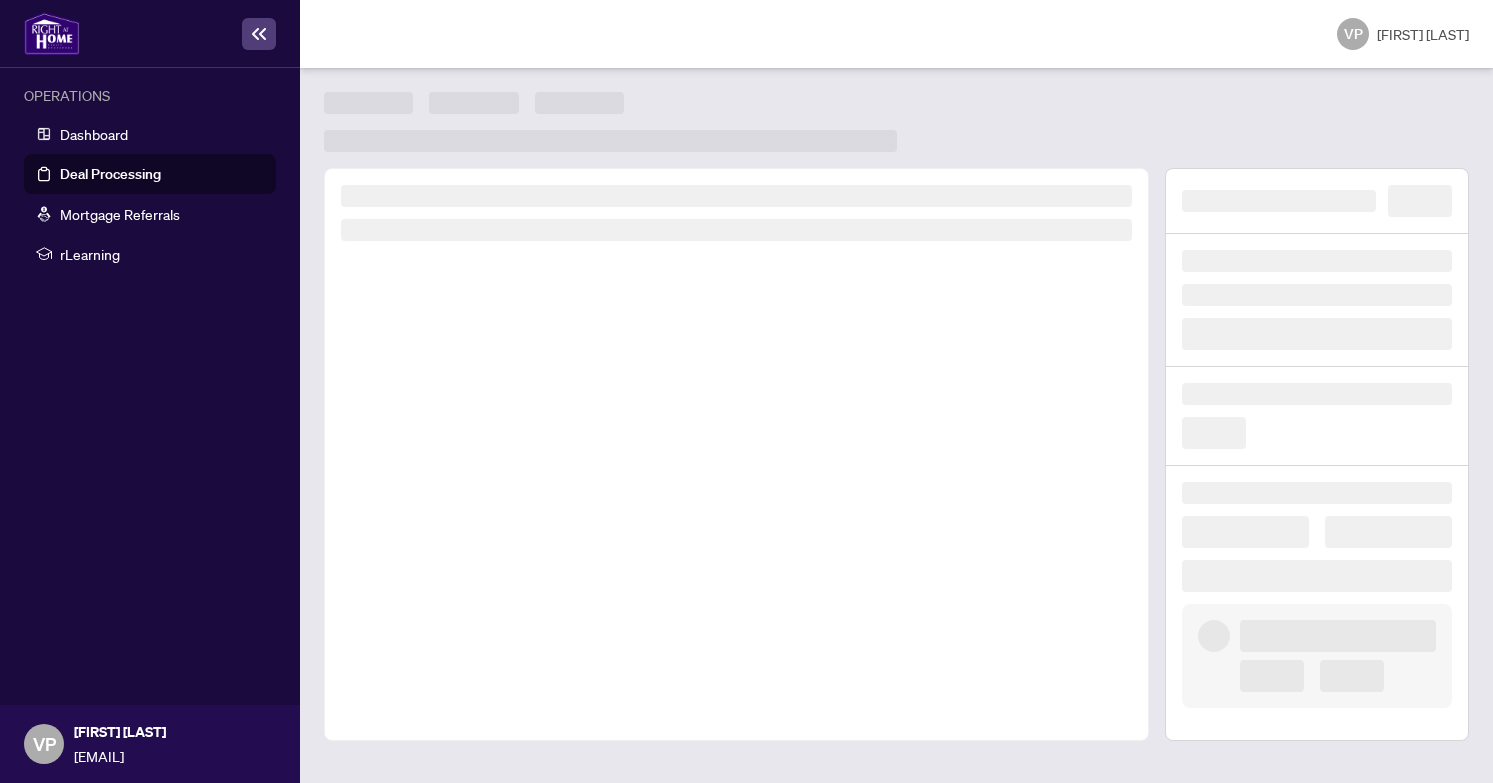 scroll, scrollTop: 0, scrollLeft: 0, axis: both 